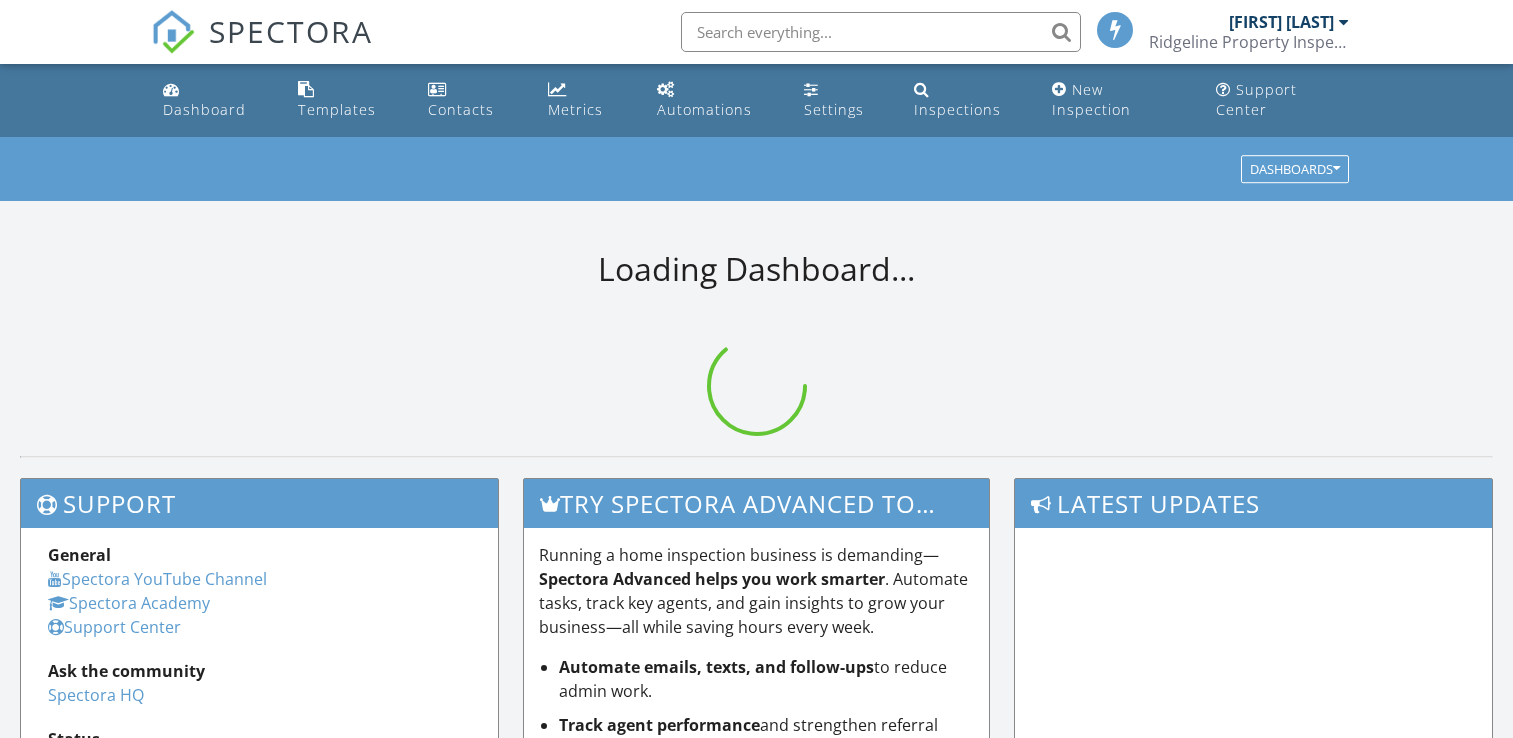scroll, scrollTop: 0, scrollLeft: 0, axis: both 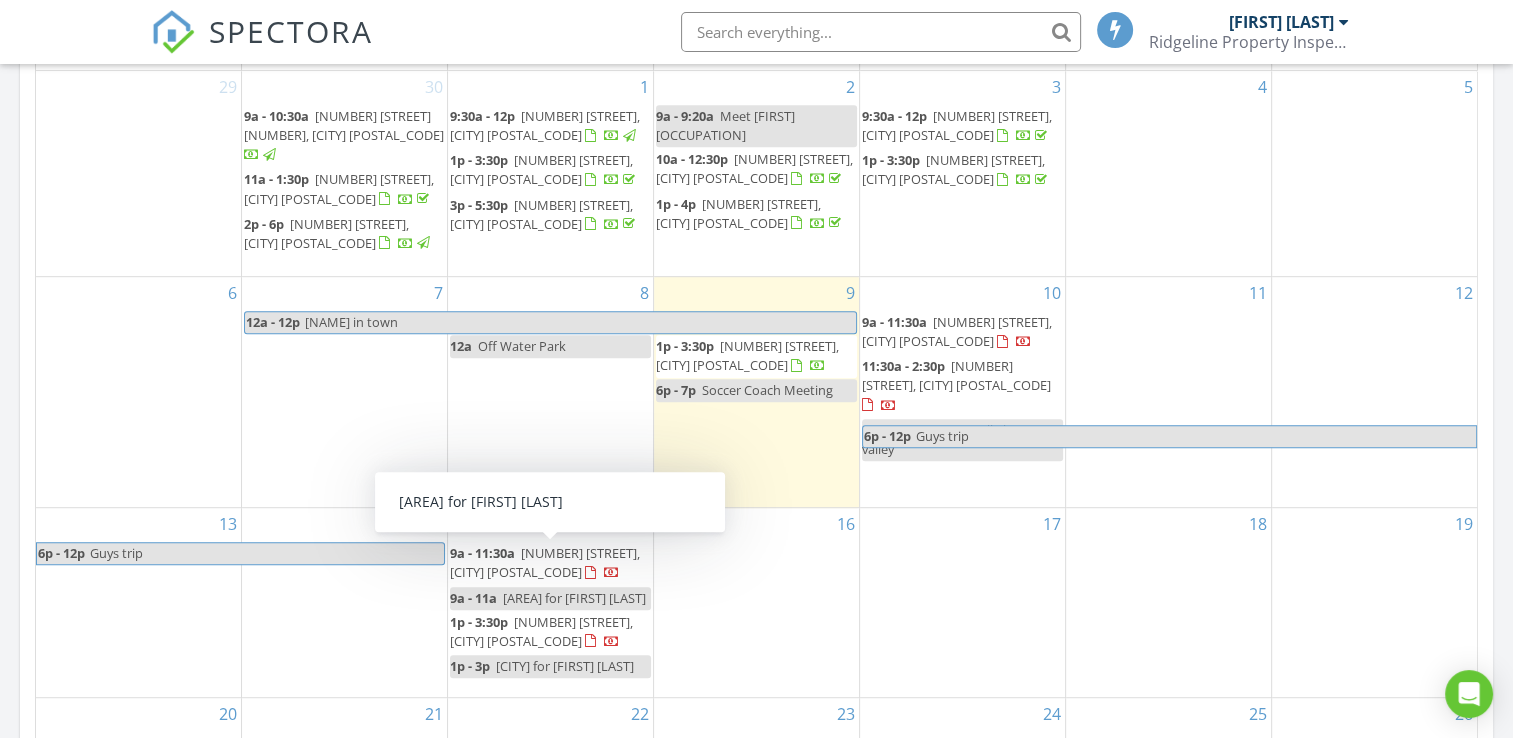 click on "[AREA] for [FIRST] [LAST]" at bounding box center [574, 598] 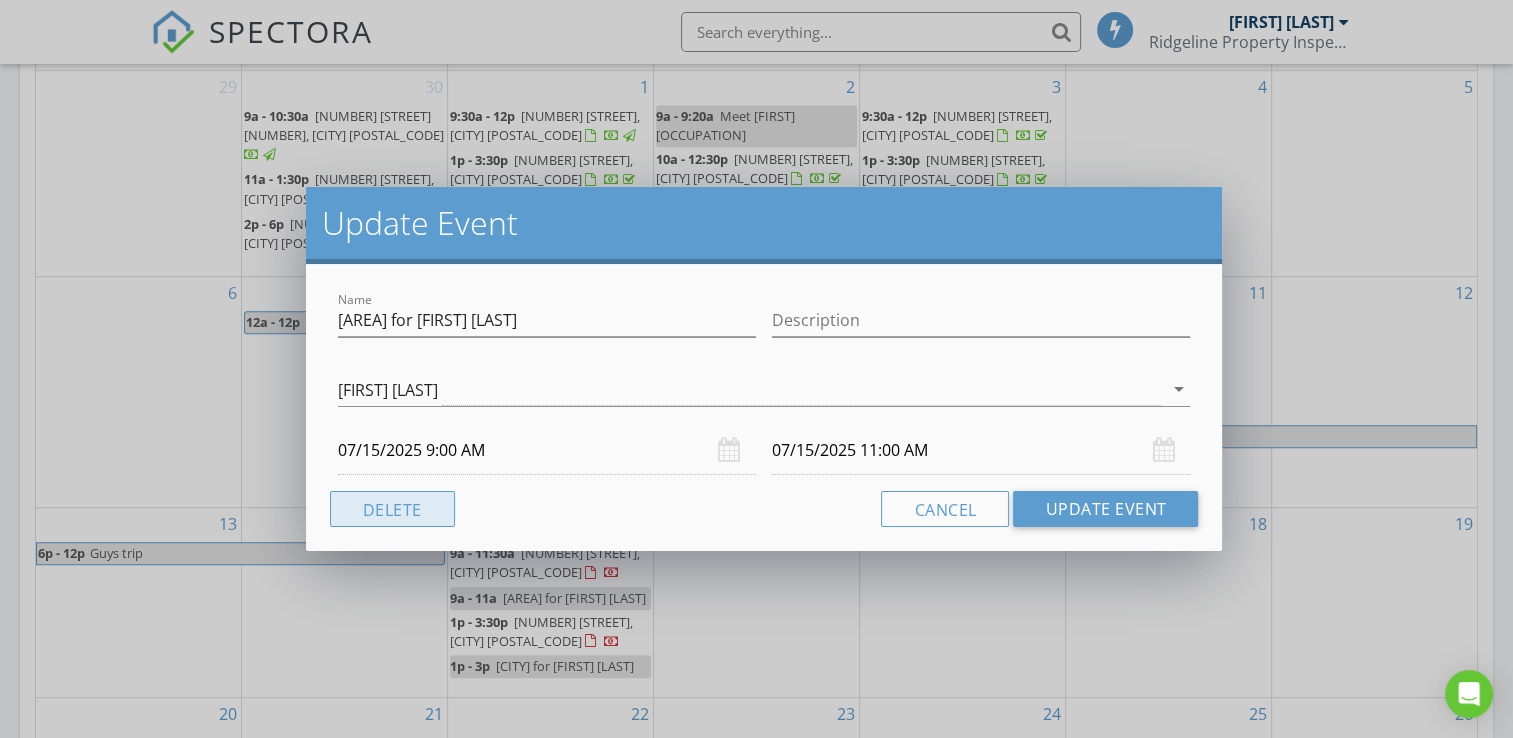click on "Delete" at bounding box center (392, 509) 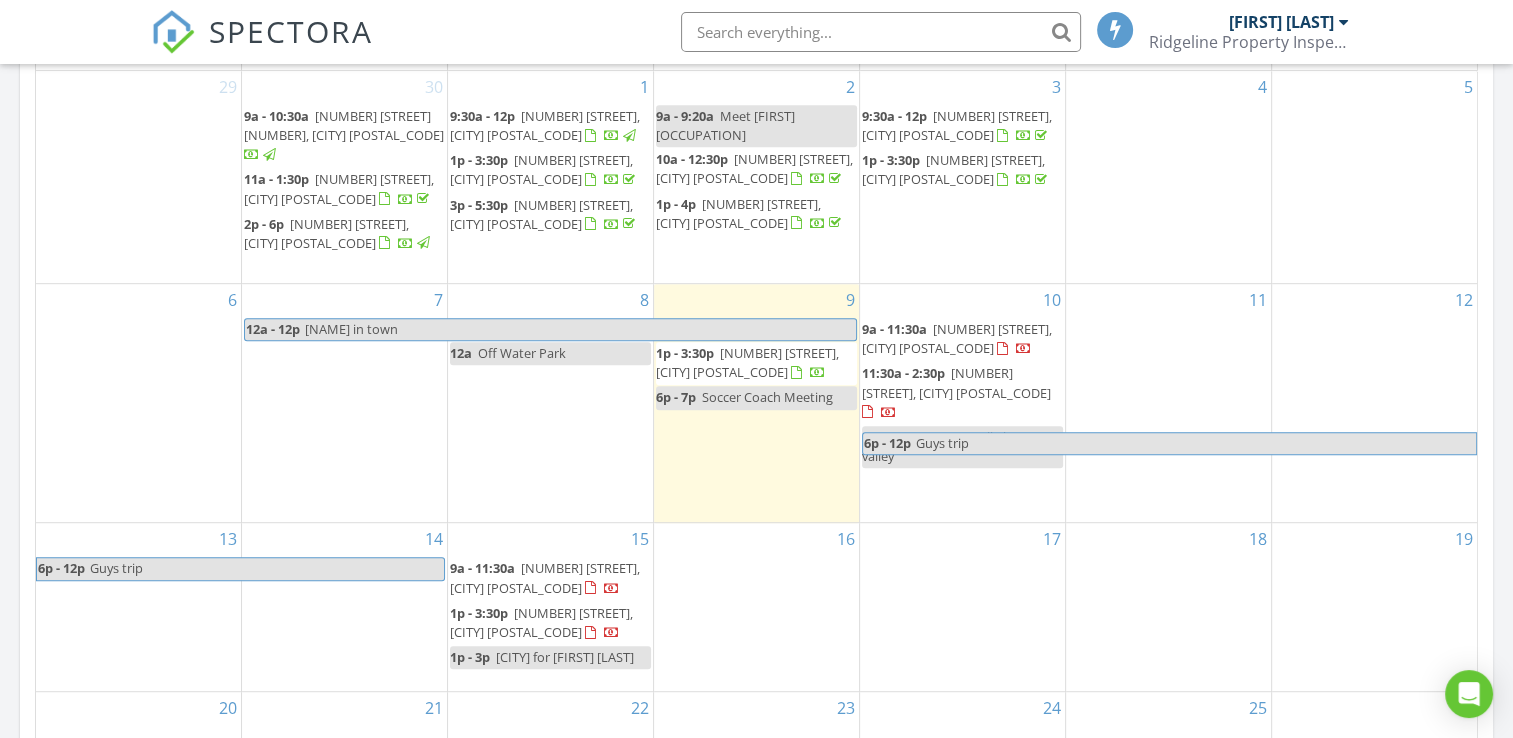 click on "Lincoln for Mark Perez" at bounding box center [565, 657] 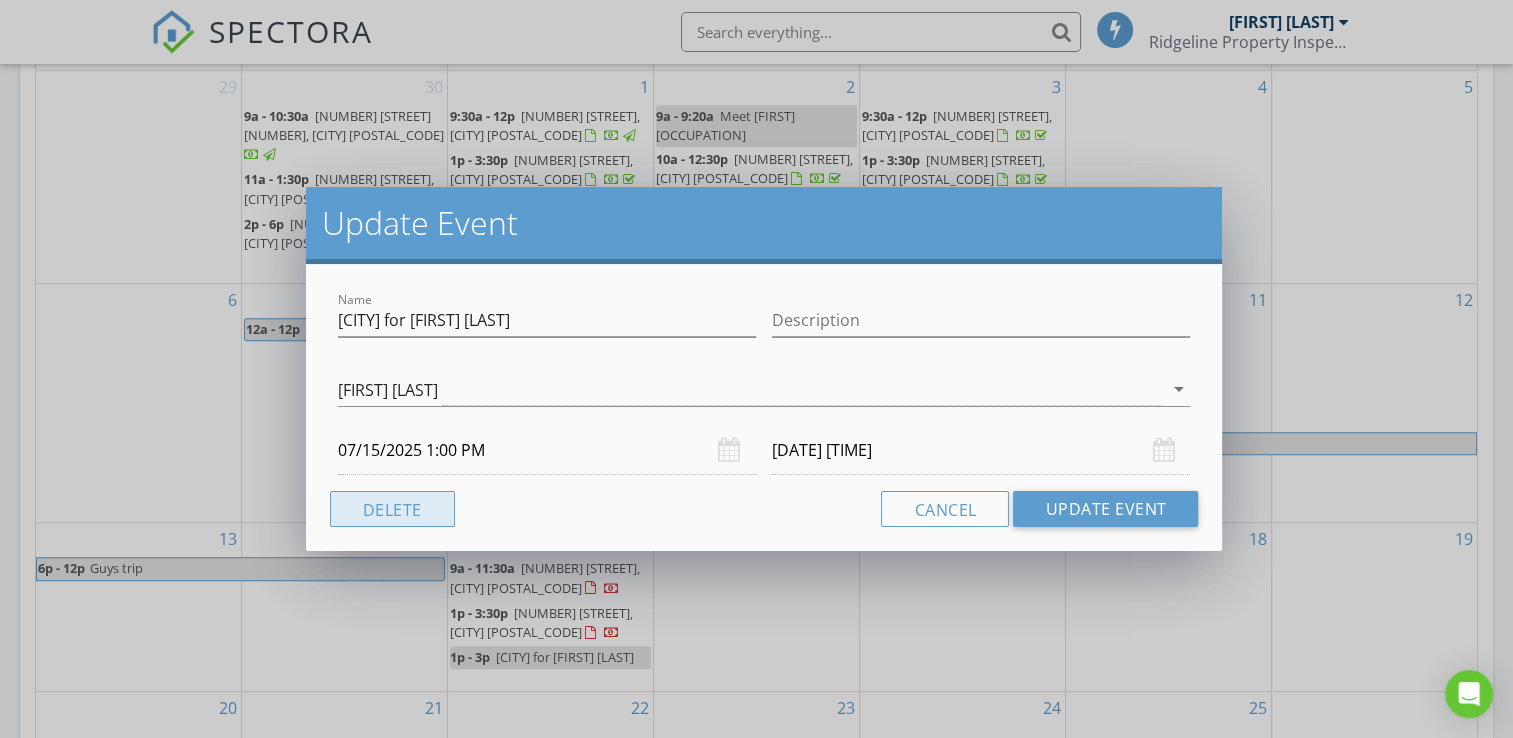 click on "Delete" at bounding box center [392, 509] 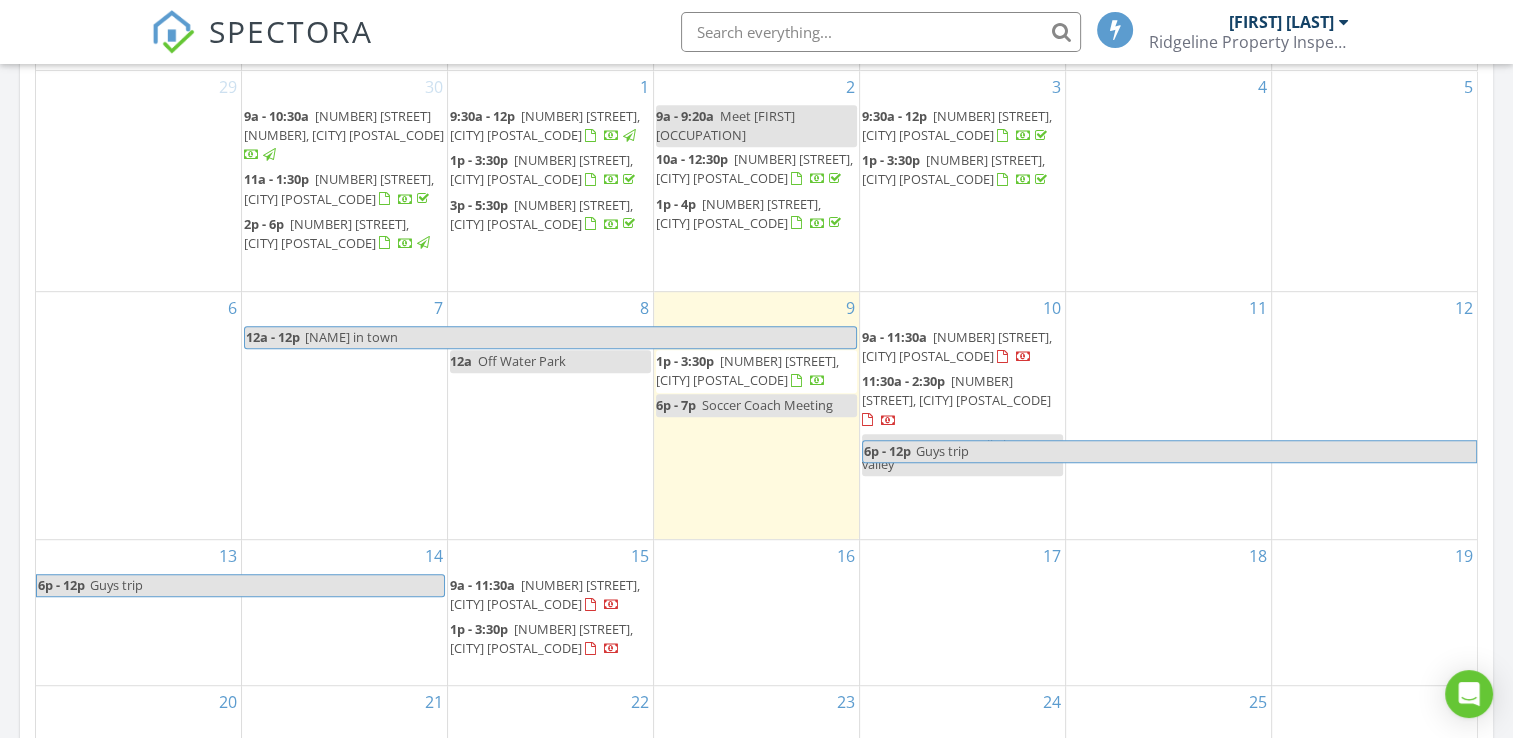 click on "2568 Prosper Rd, Sacramento 95834" at bounding box center [747, 370] 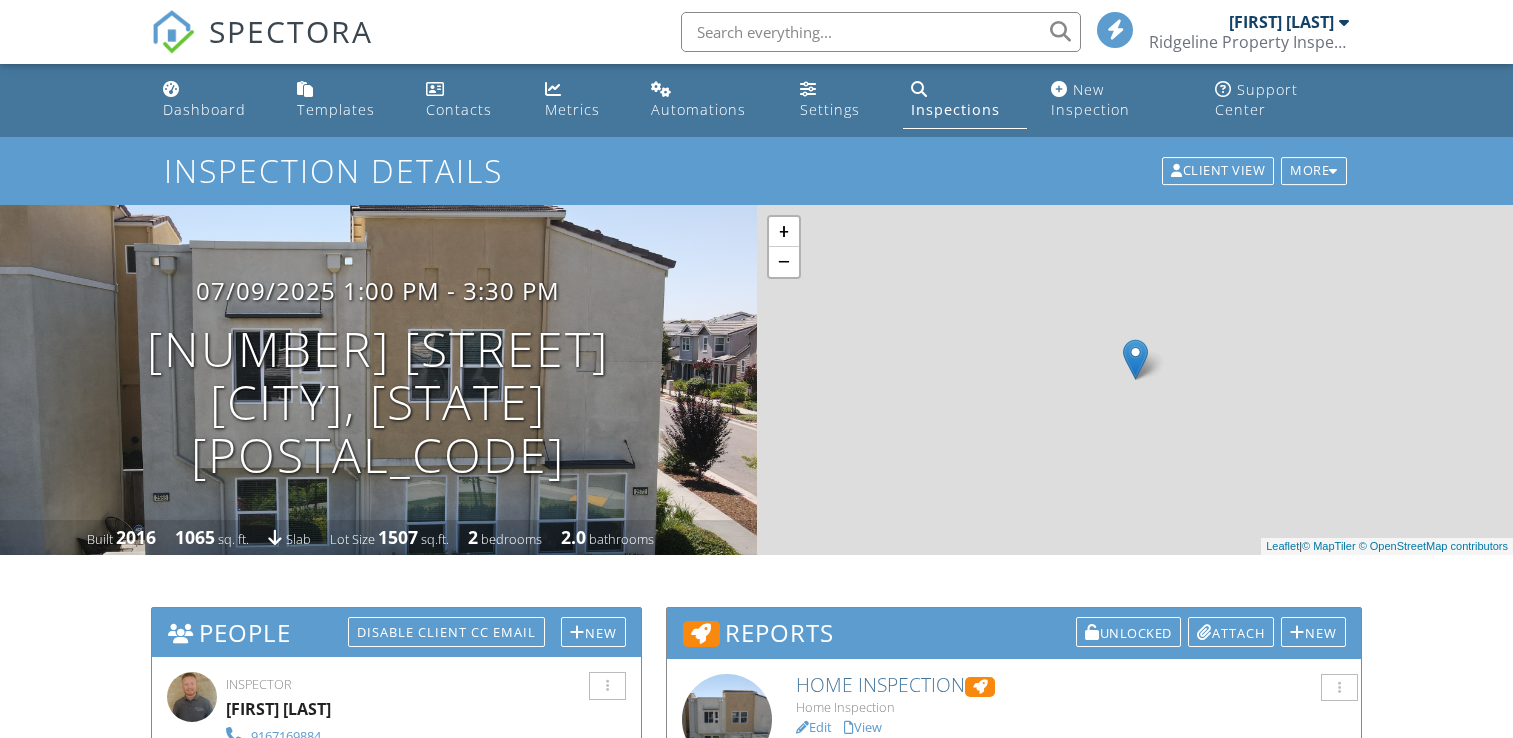 scroll, scrollTop: 0, scrollLeft: 0, axis: both 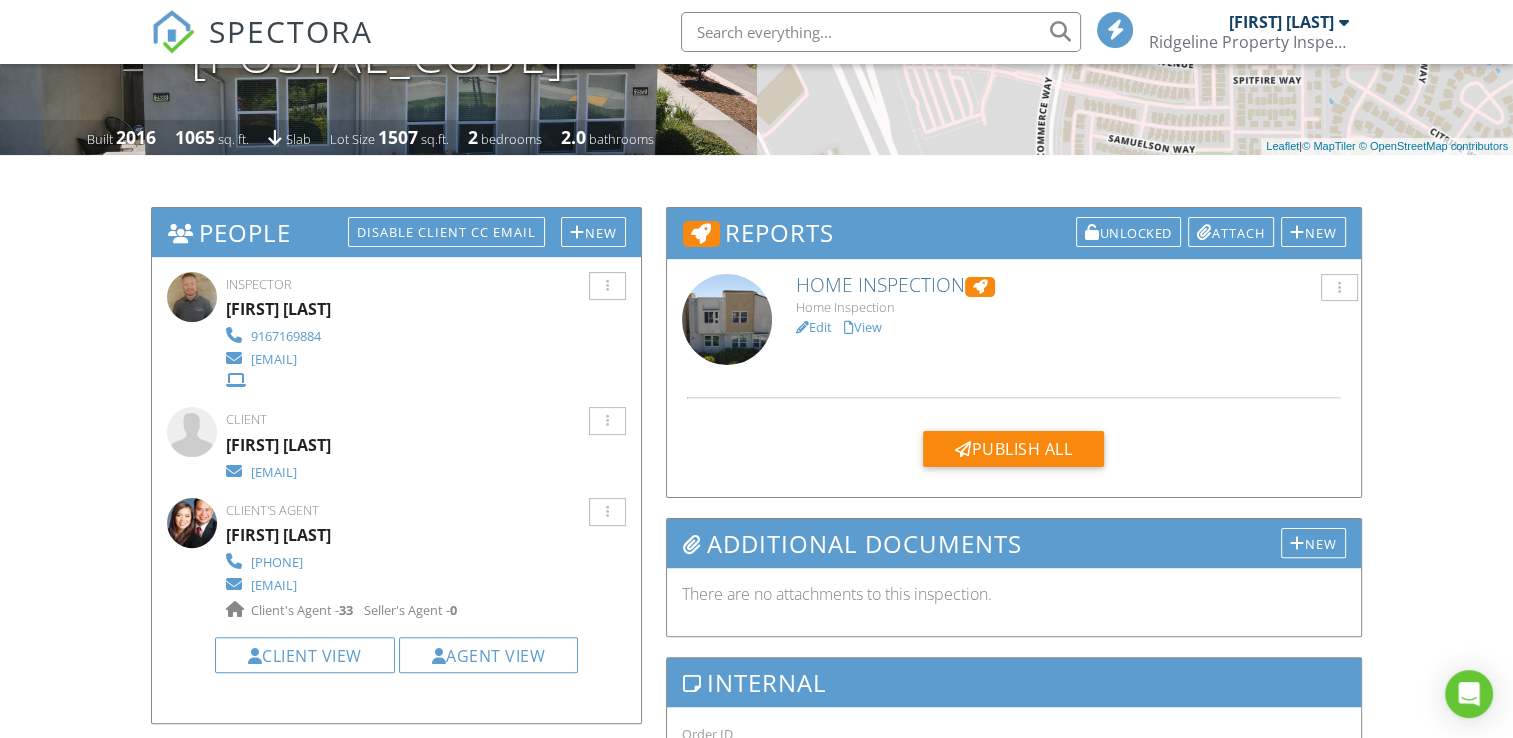 click on "View" at bounding box center (863, 327) 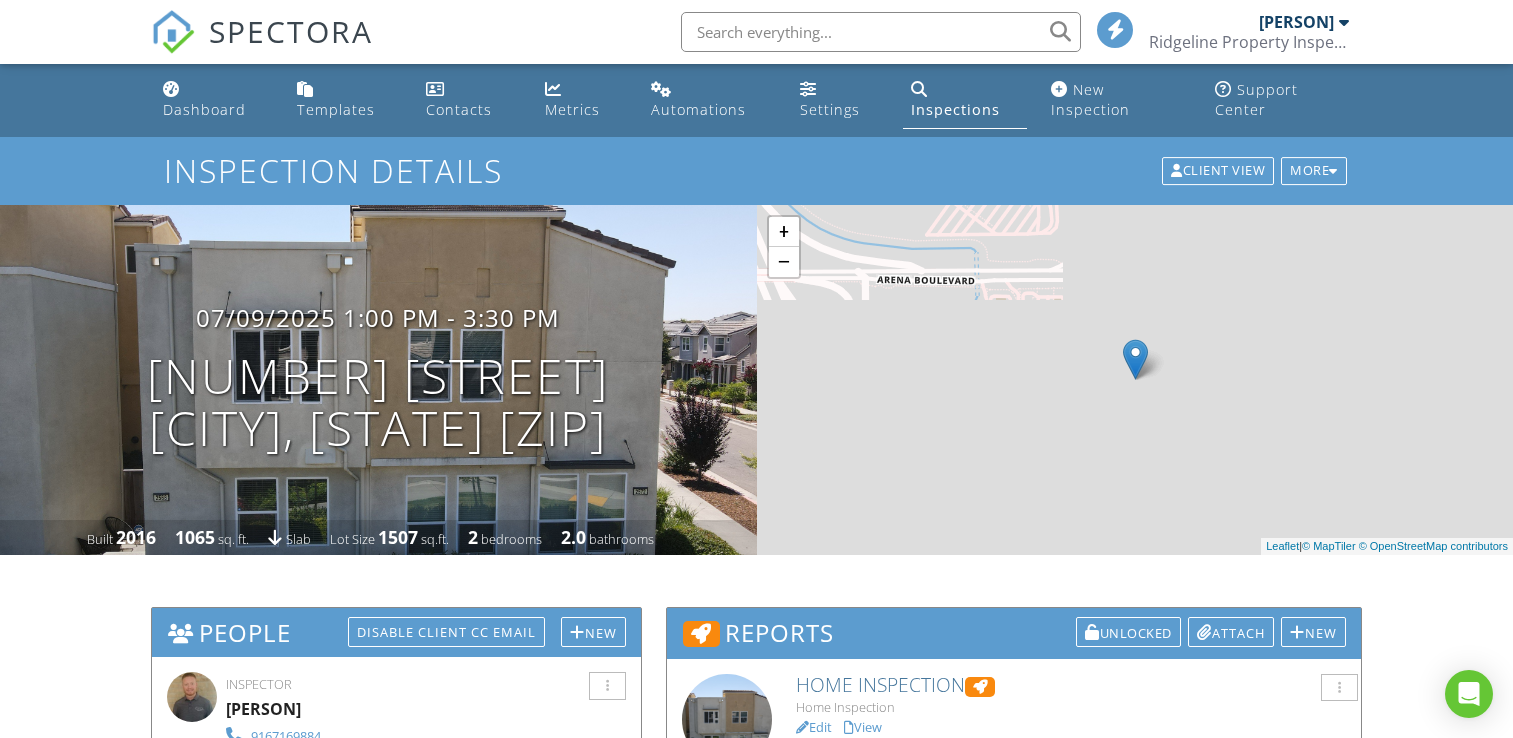 scroll, scrollTop: 0, scrollLeft: 0, axis: both 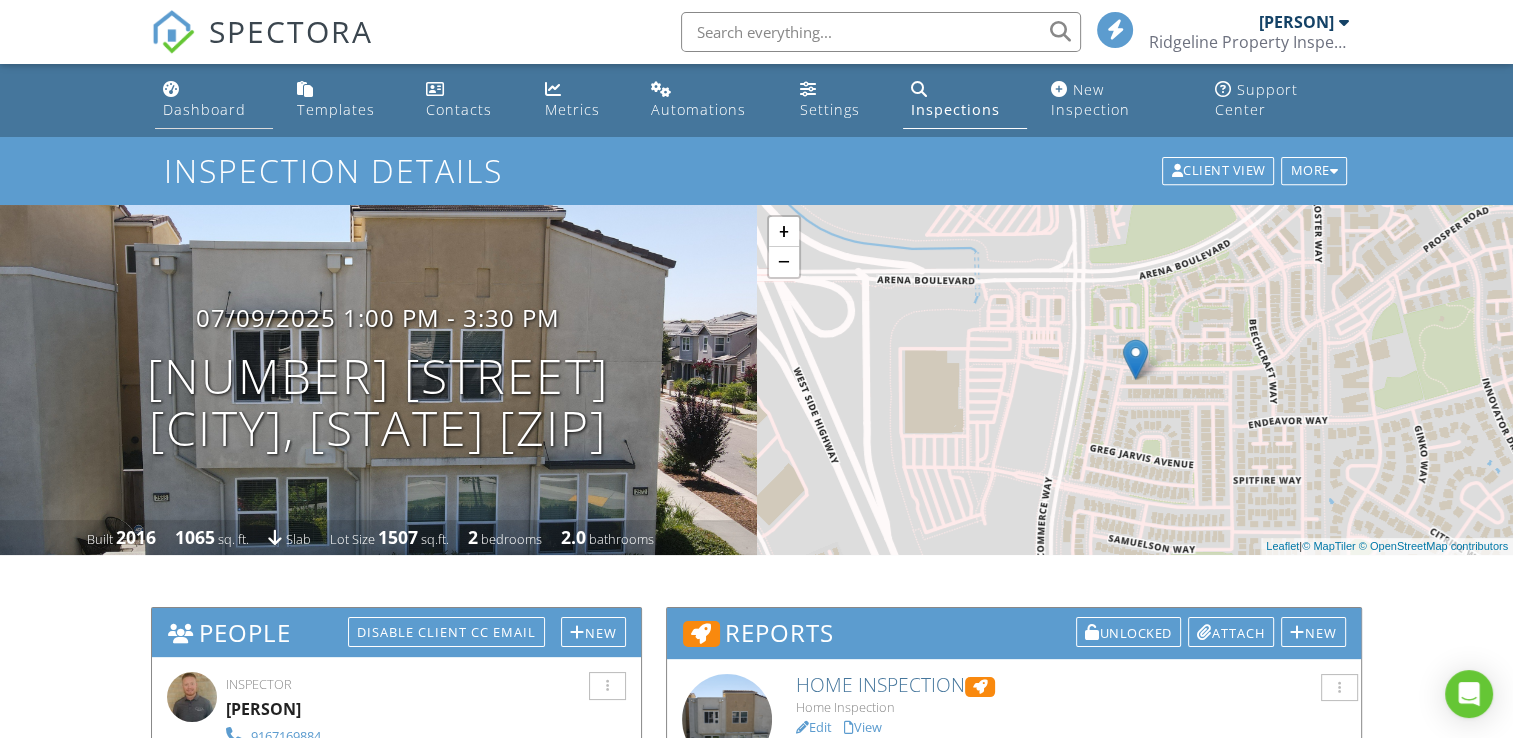 click on "Dashboard" at bounding box center [204, 109] 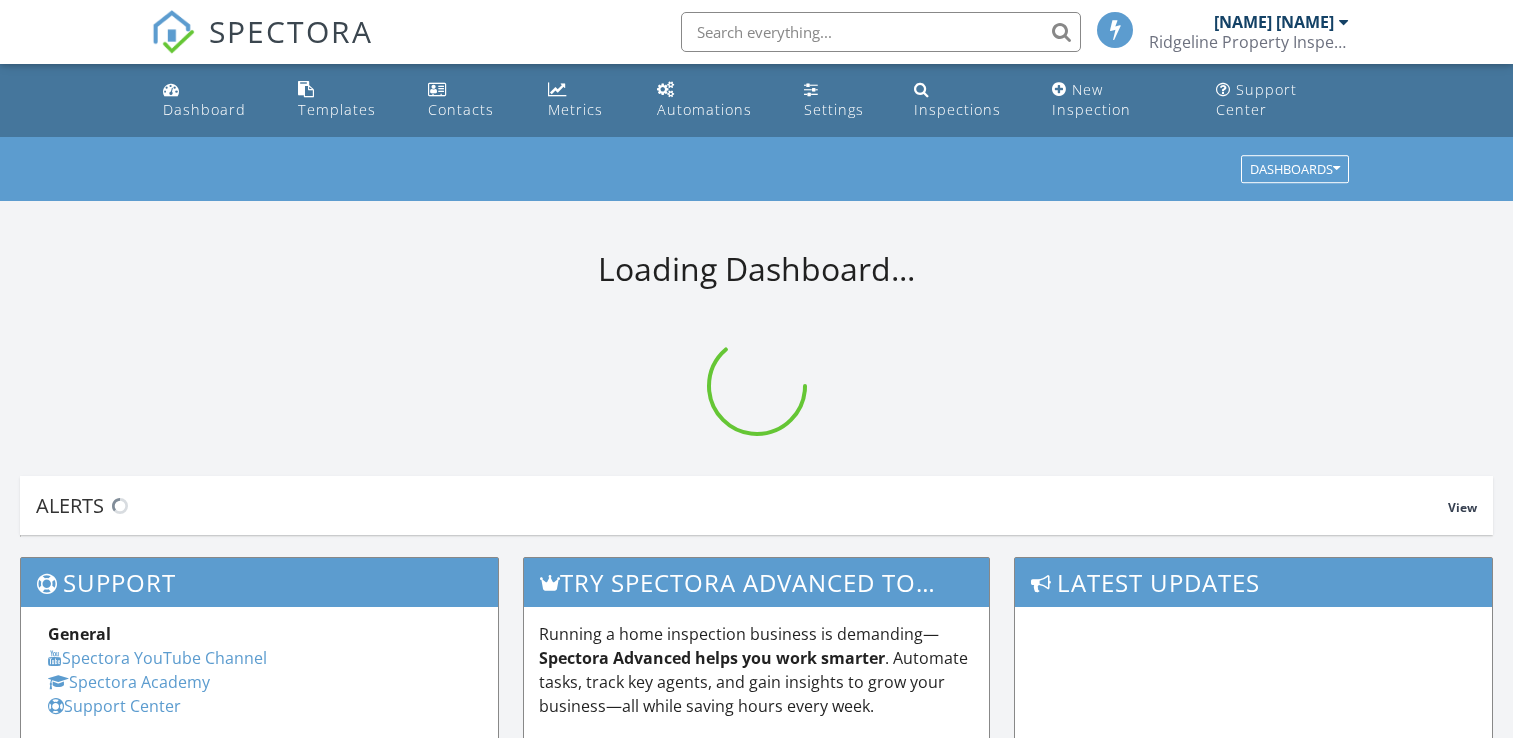 scroll, scrollTop: 0, scrollLeft: 0, axis: both 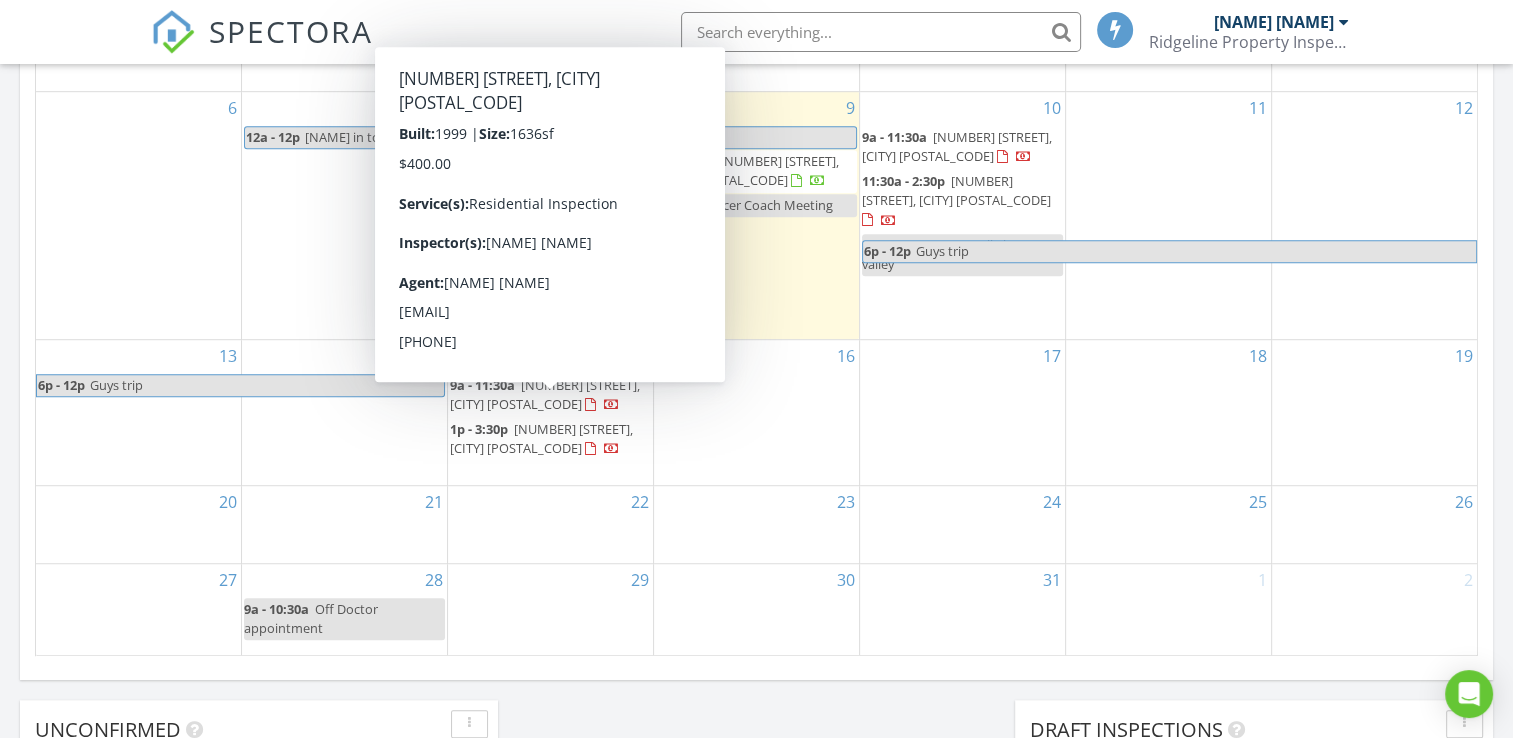 click on "[NUMBER] [STREET], [CITY] [POSTAL_CODE]" at bounding box center [541, 438] 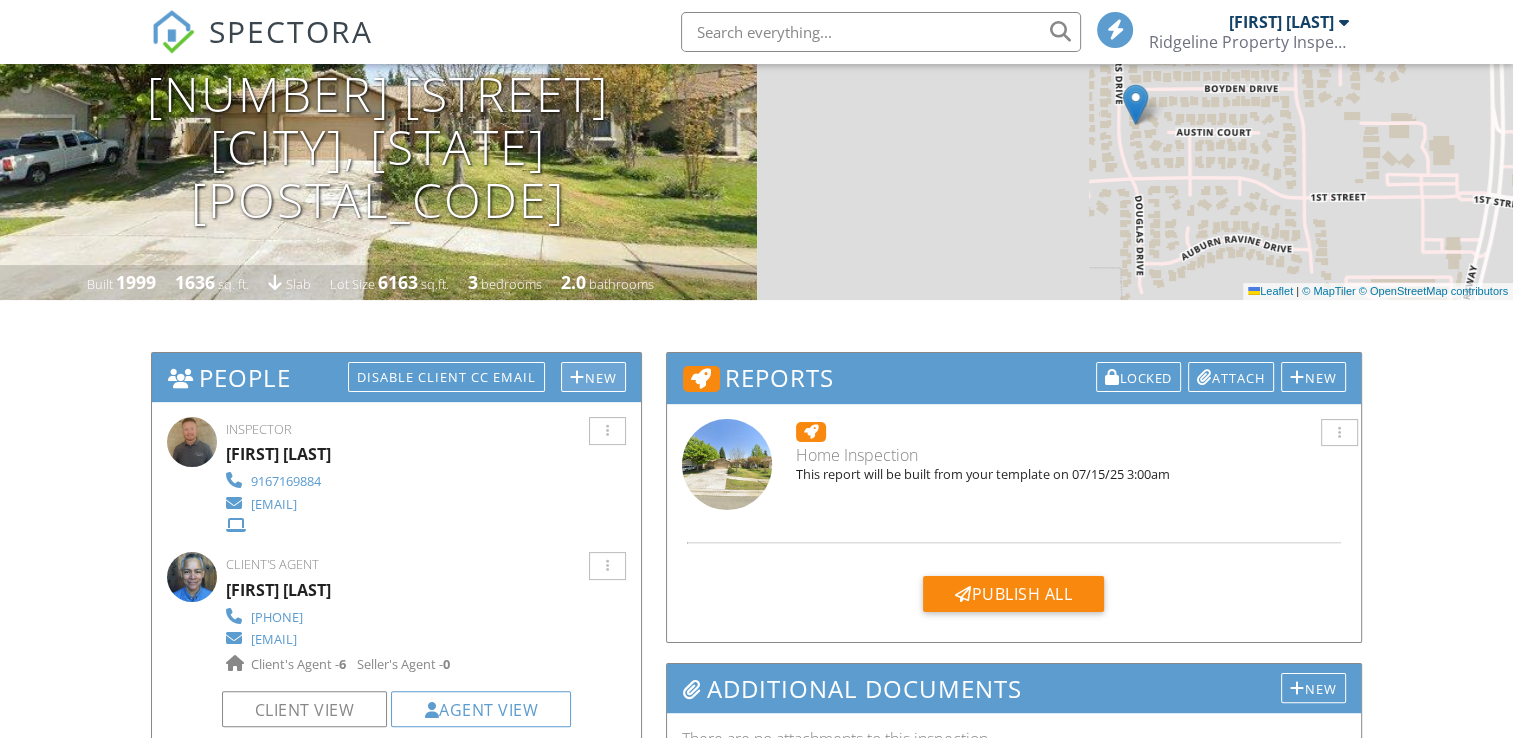 scroll, scrollTop: 400, scrollLeft: 0, axis: vertical 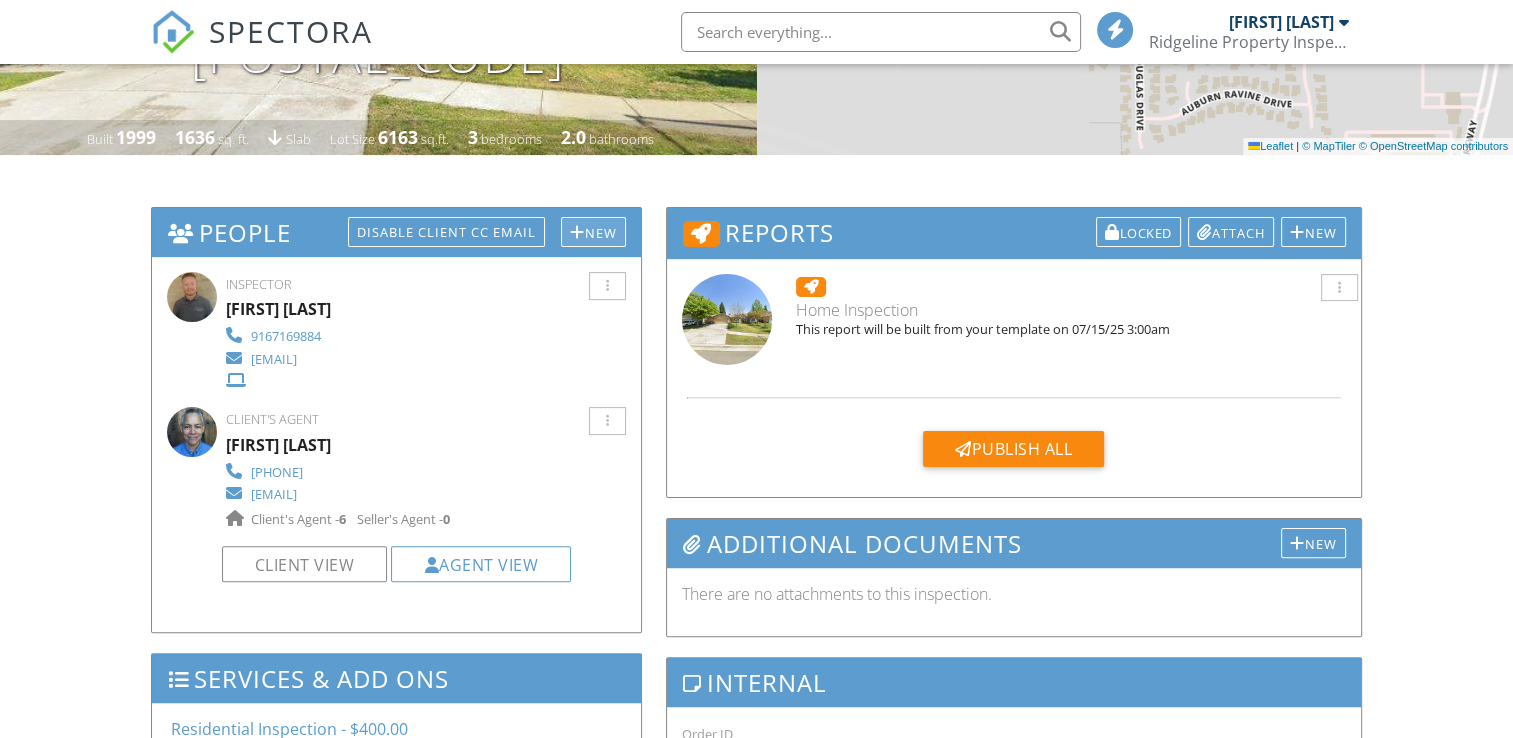 click on "New" at bounding box center (446, 232) 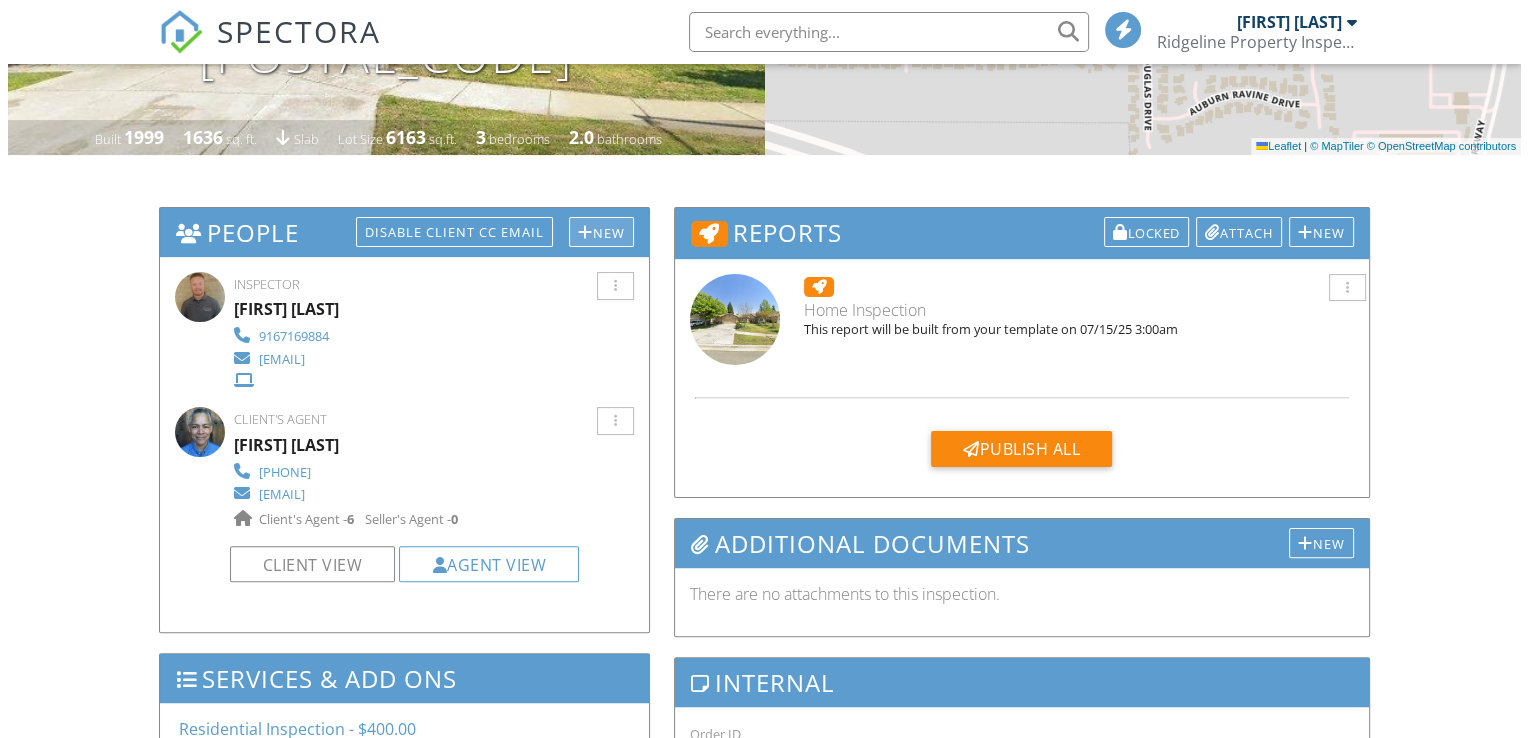 scroll, scrollTop: 0, scrollLeft: 0, axis: both 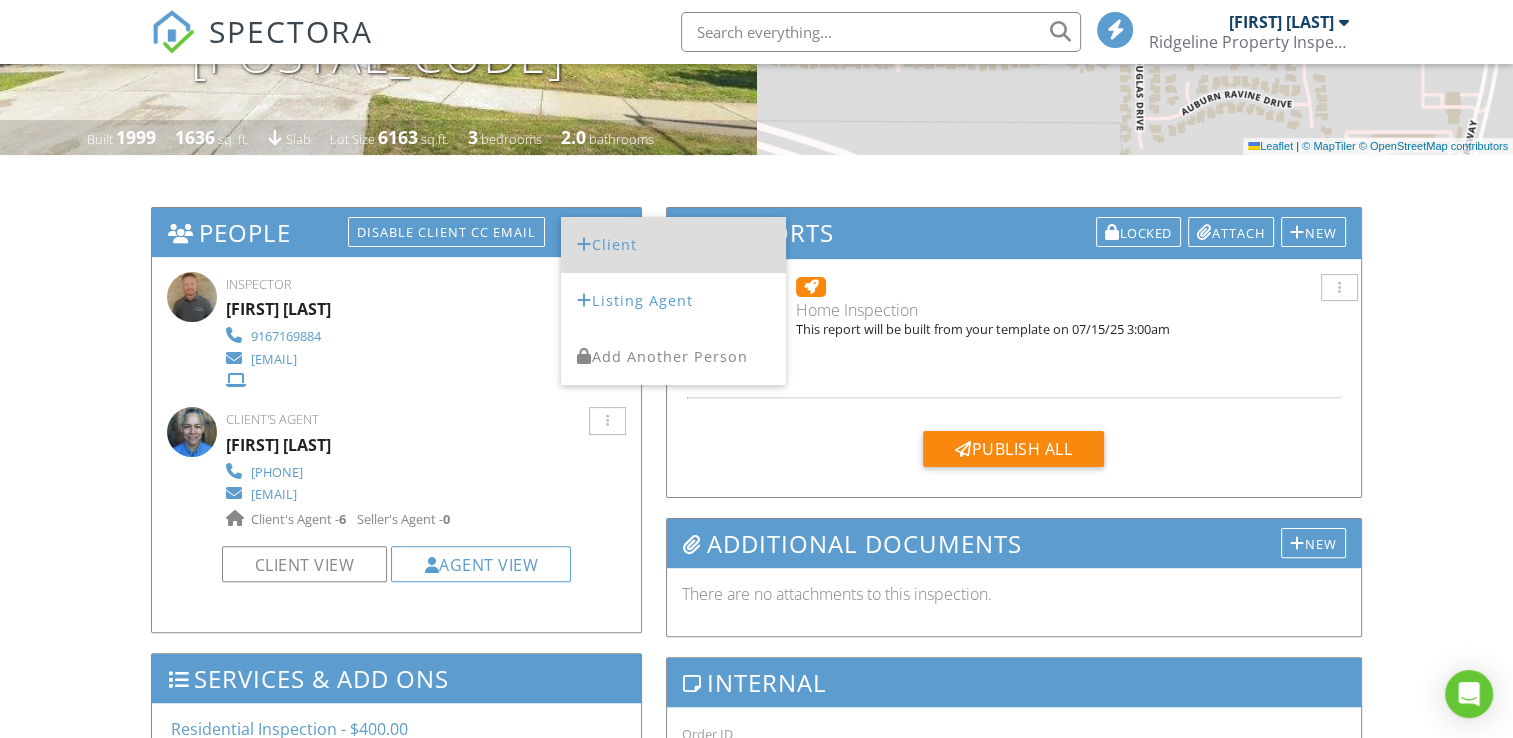 click on "Client" at bounding box center [673, 245] 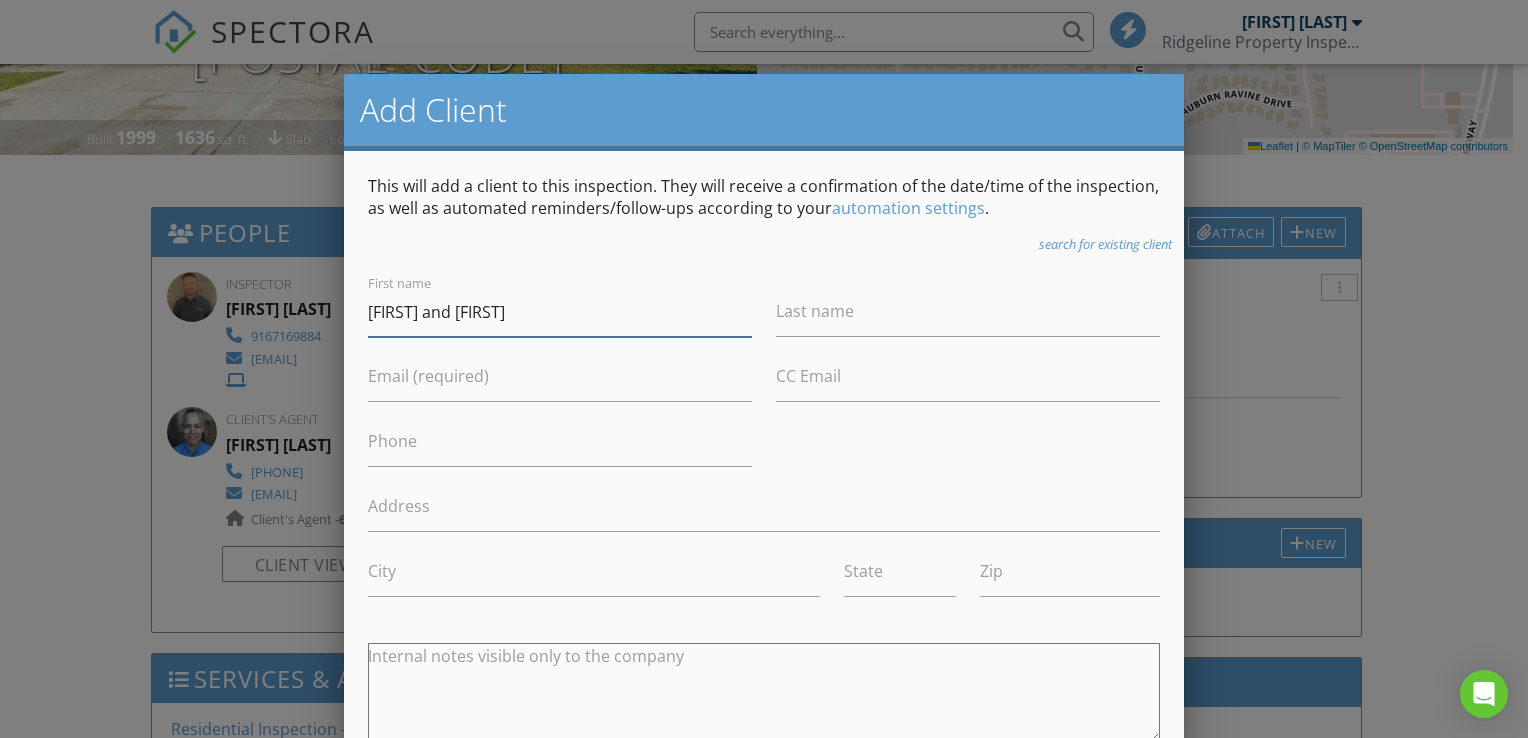 type on "[FIRST] and [FIRST]" 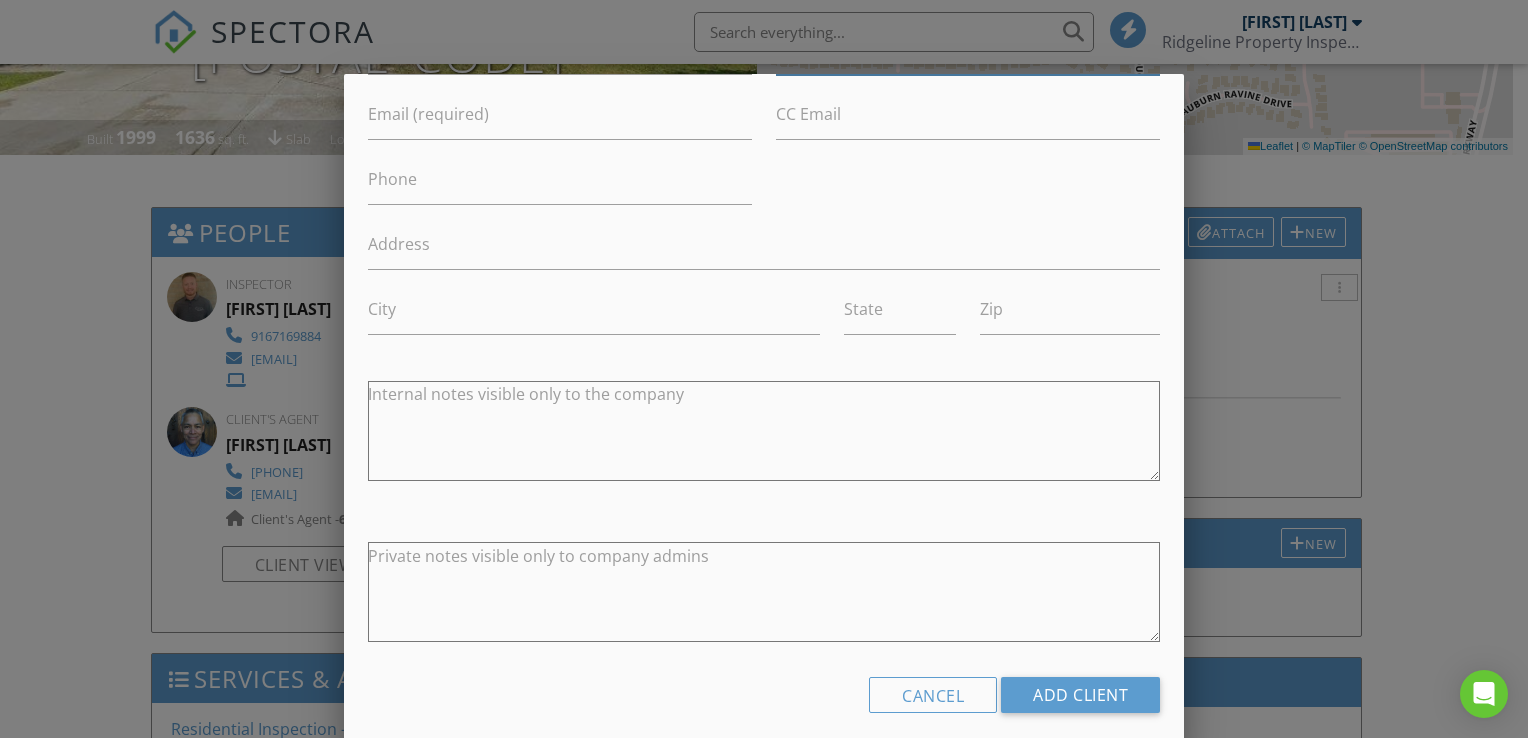 scroll, scrollTop: 264, scrollLeft: 0, axis: vertical 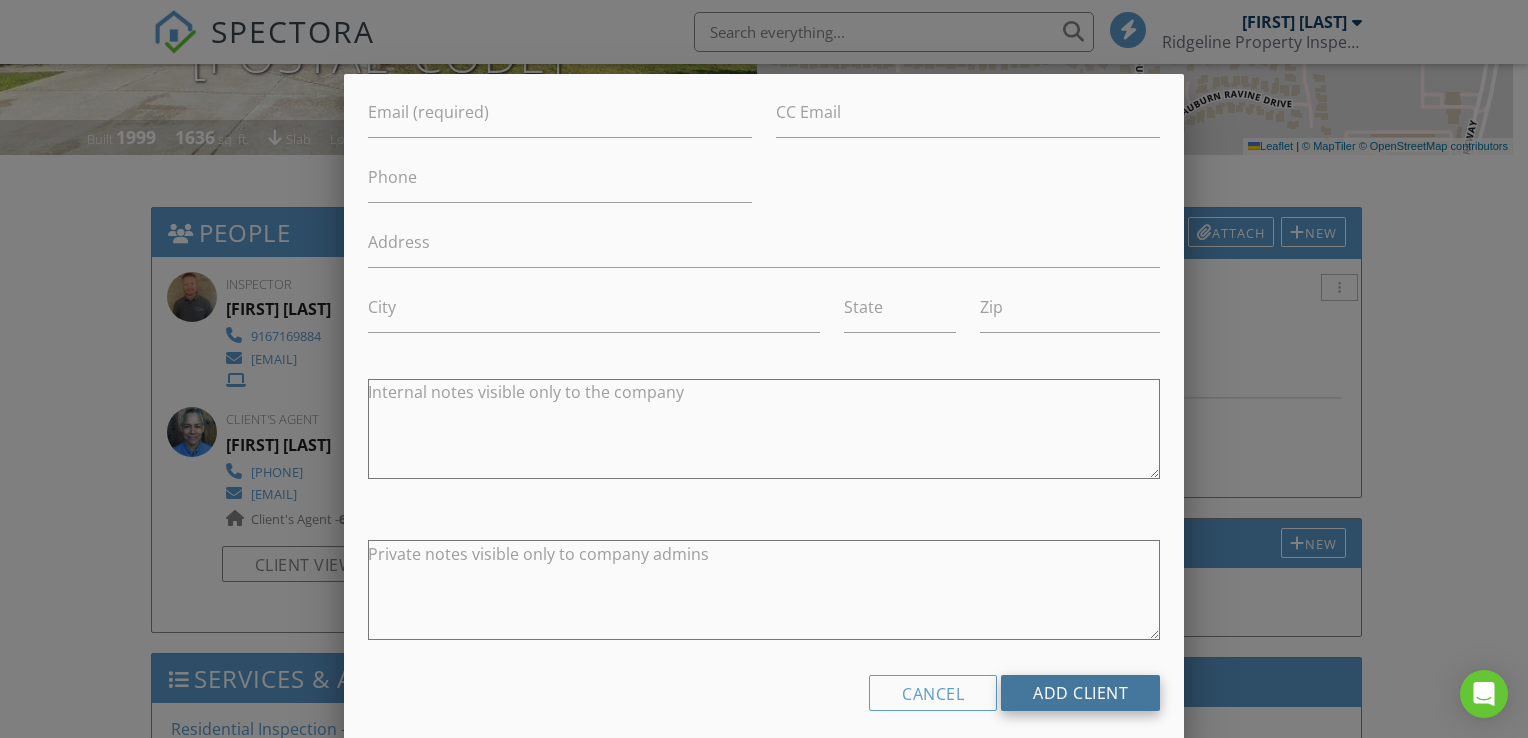 type on "[LAST]" 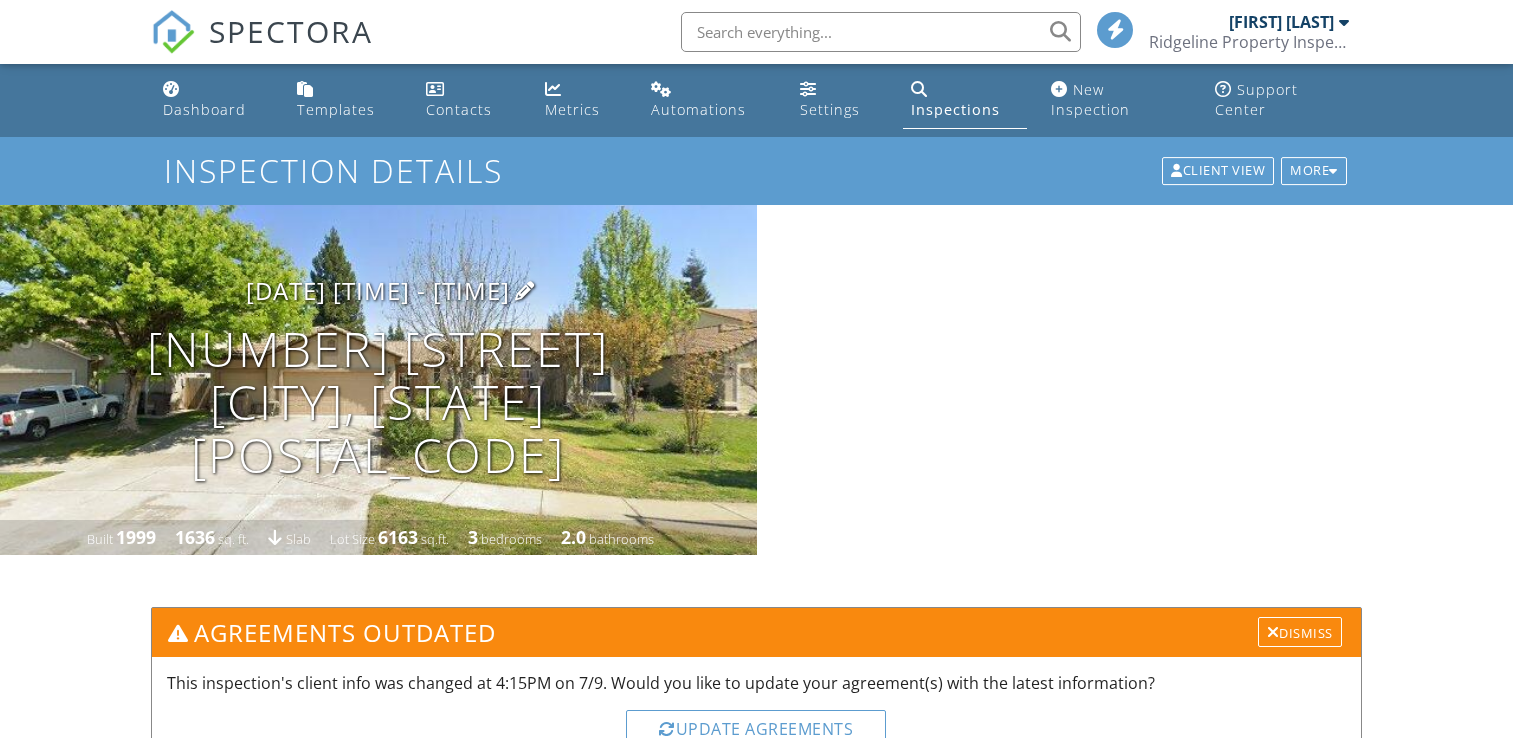 scroll, scrollTop: 0, scrollLeft: 0, axis: both 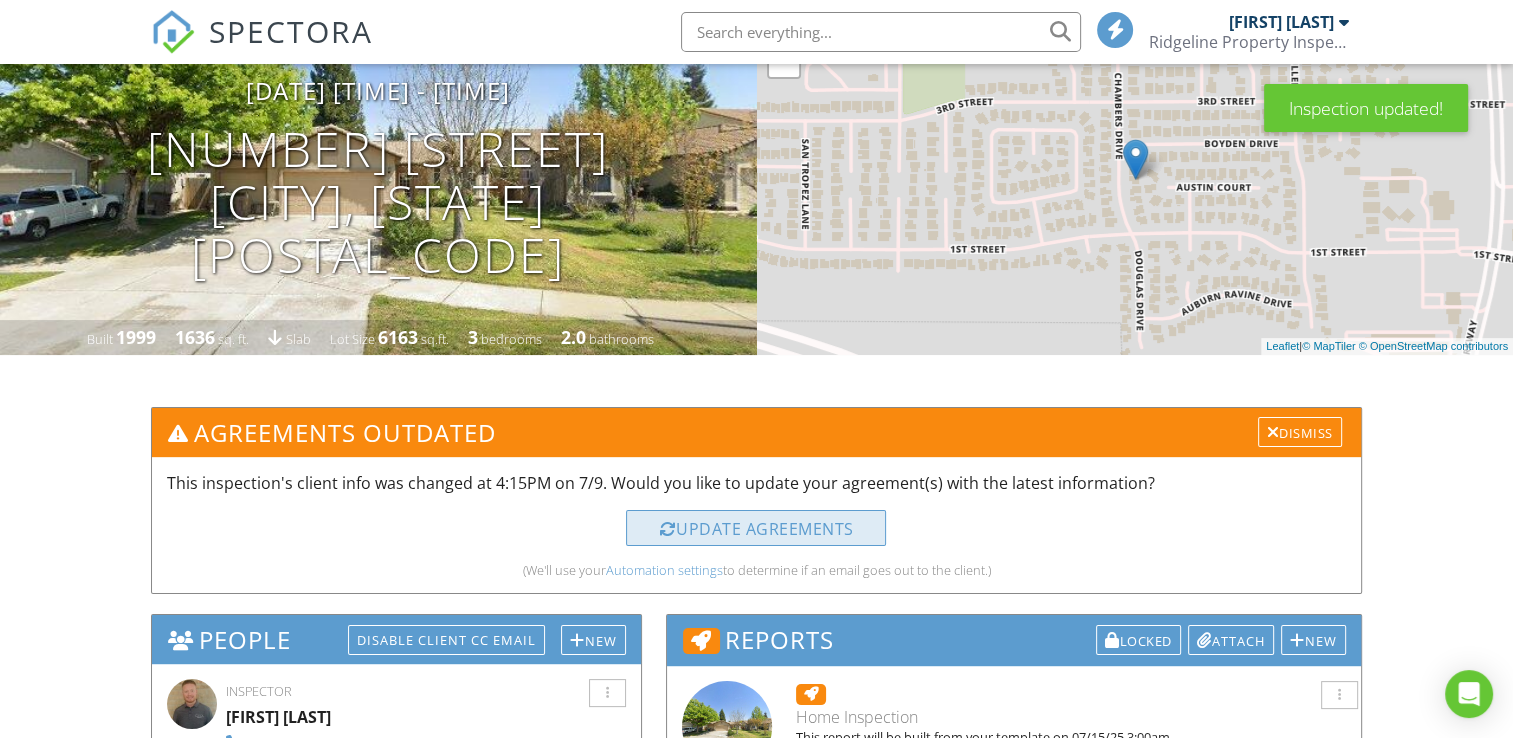click on "Update Agreements" at bounding box center [756, 528] 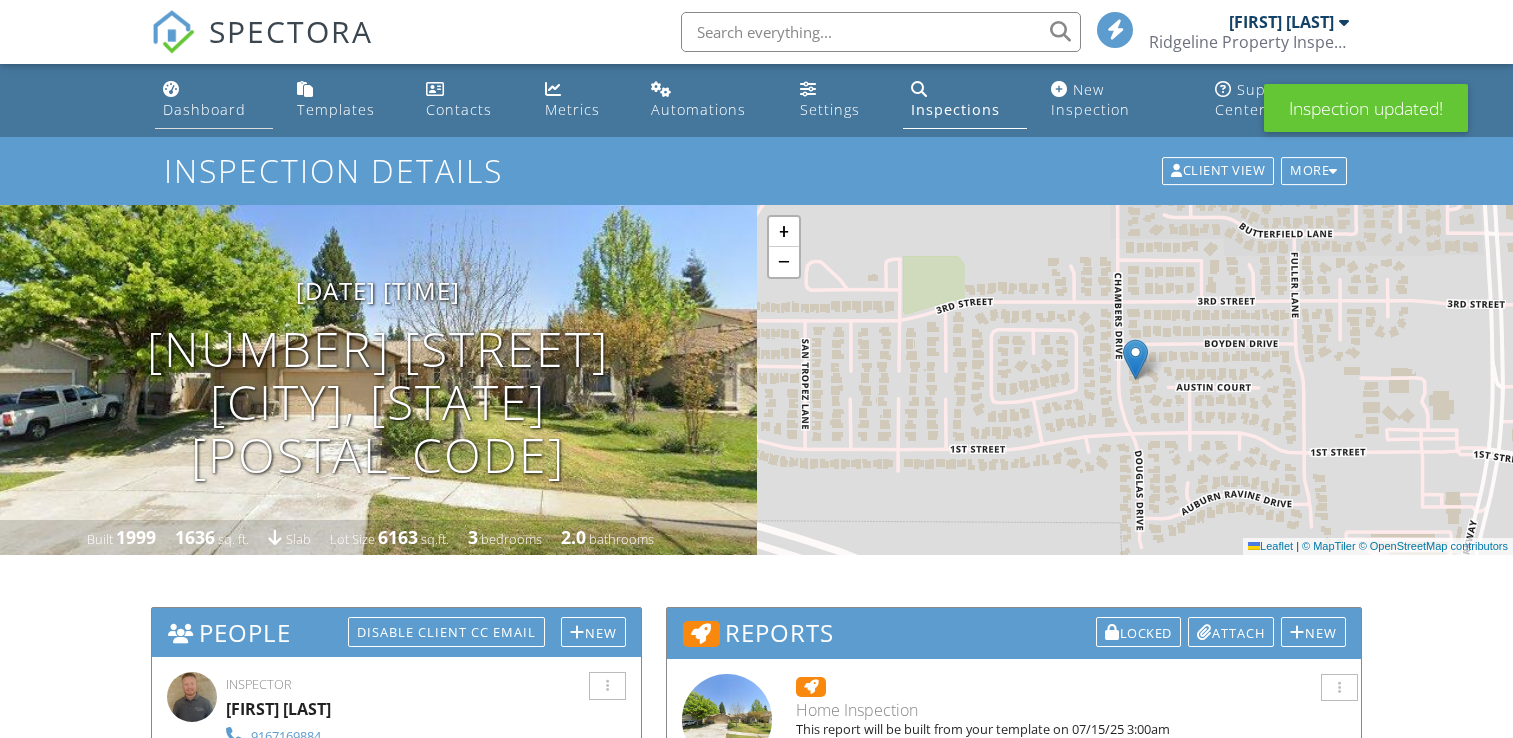 scroll, scrollTop: 0, scrollLeft: 0, axis: both 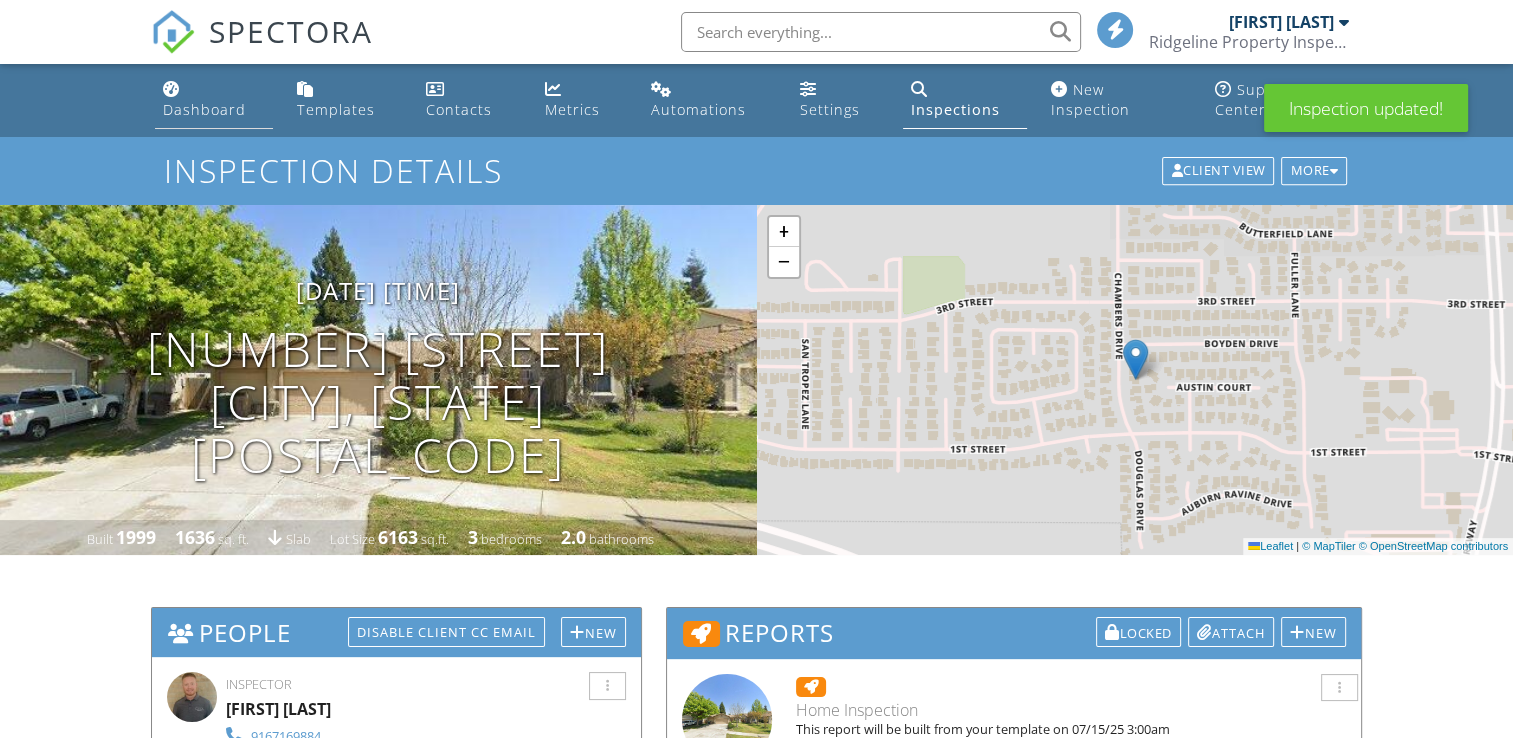 click on "Dashboard" at bounding box center [214, 100] 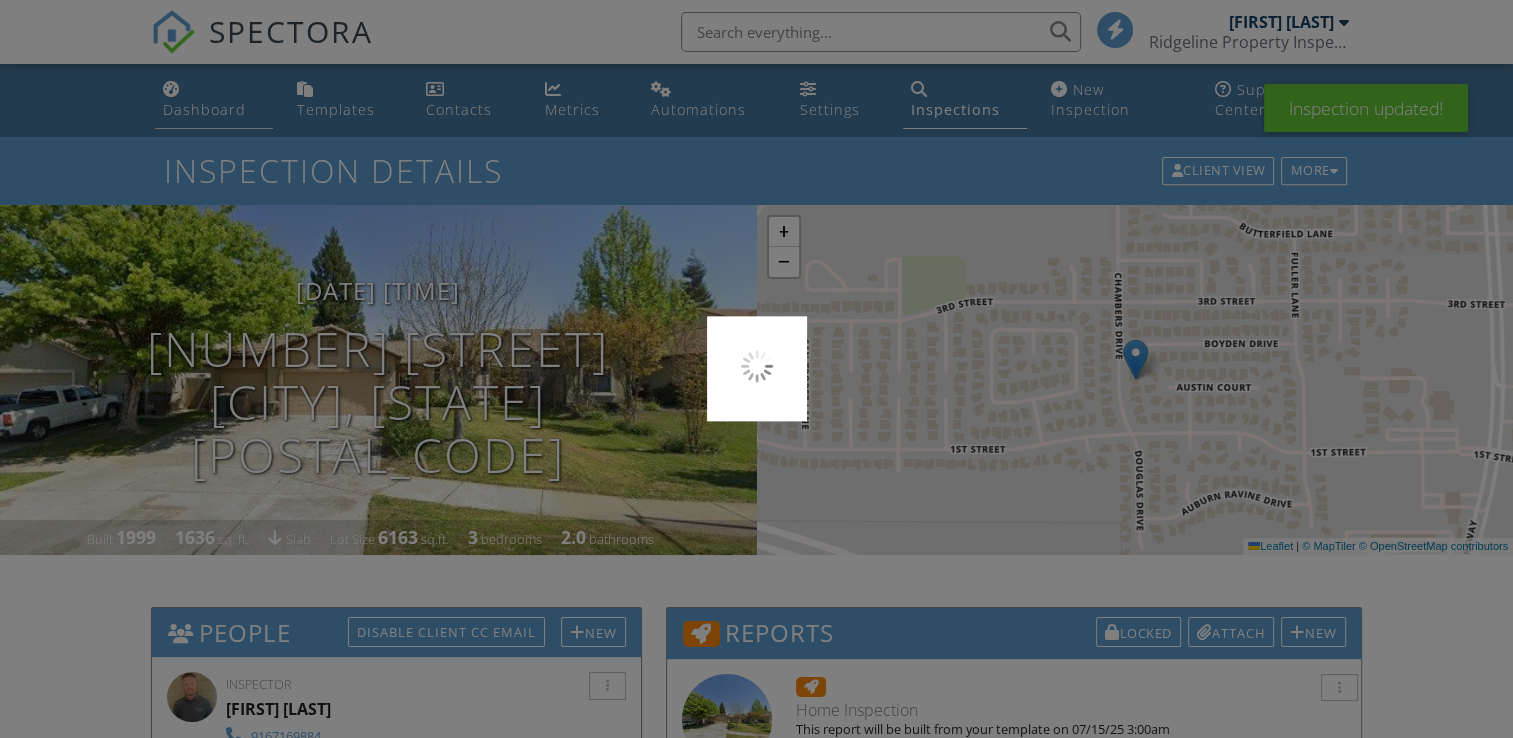 scroll, scrollTop: 0, scrollLeft: 0, axis: both 